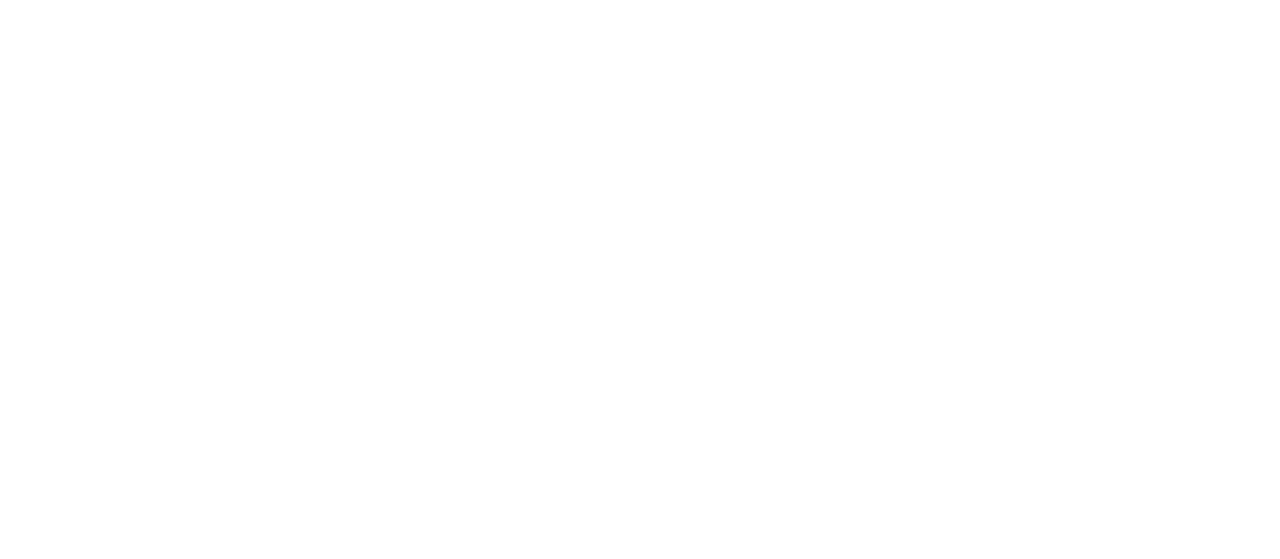 scroll, scrollTop: 0, scrollLeft: 0, axis: both 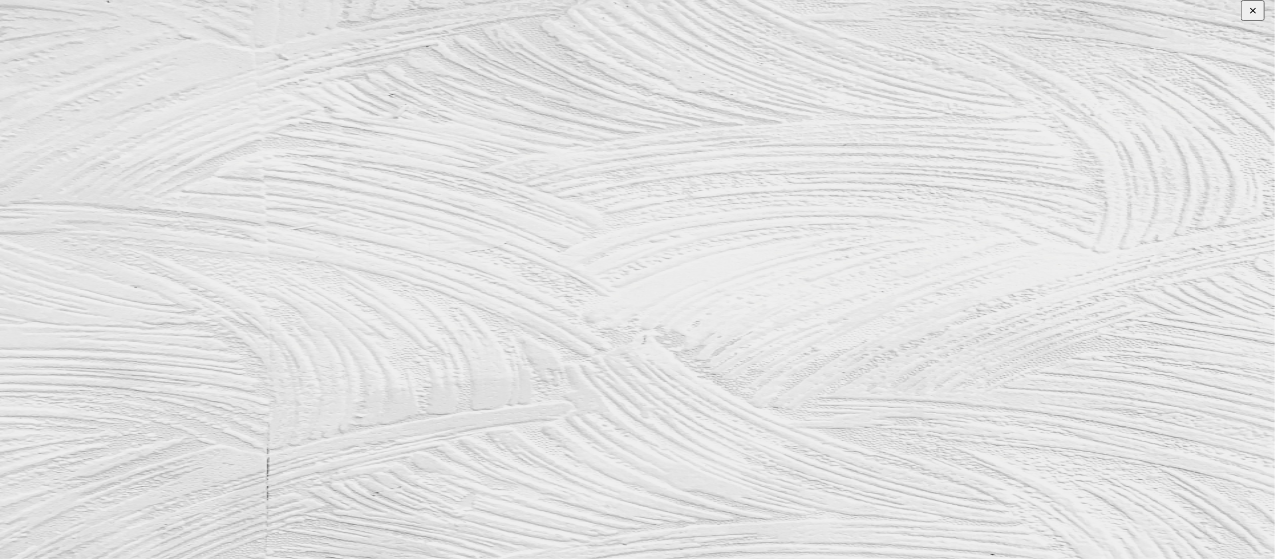 click at bounding box center (210, 1039) 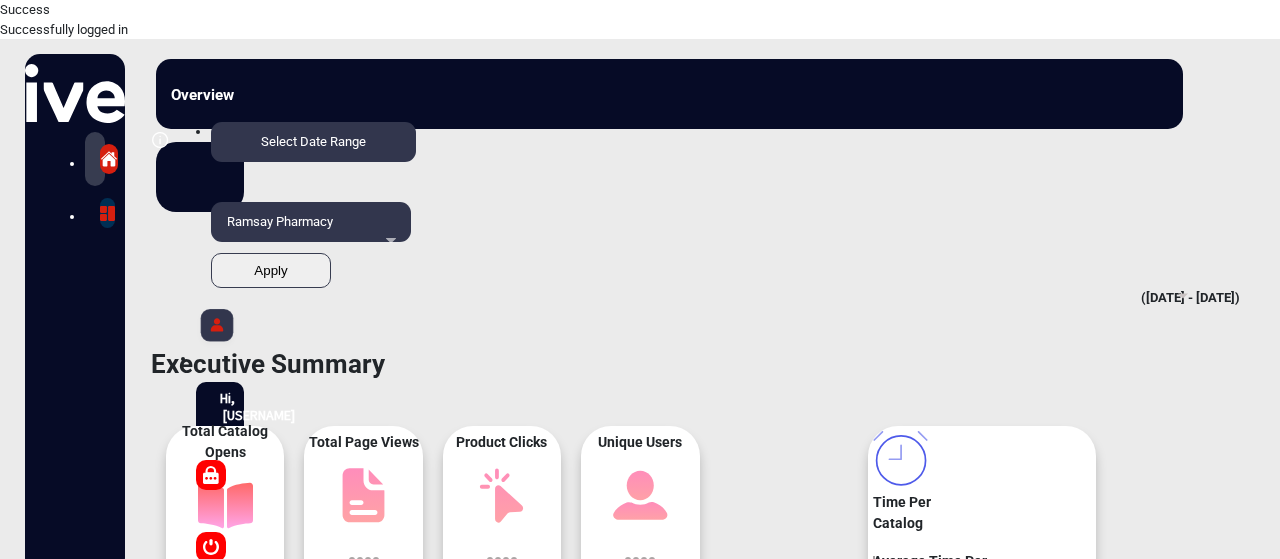 scroll, scrollTop: 15, scrollLeft: 0, axis: vertical 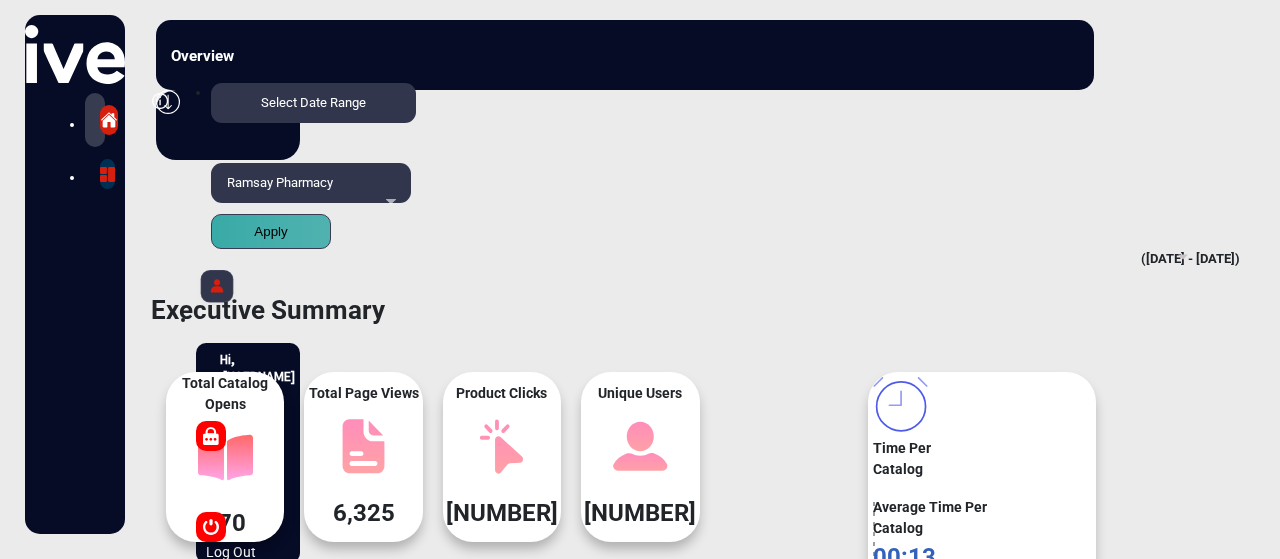 click at bounding box center (109, 120) 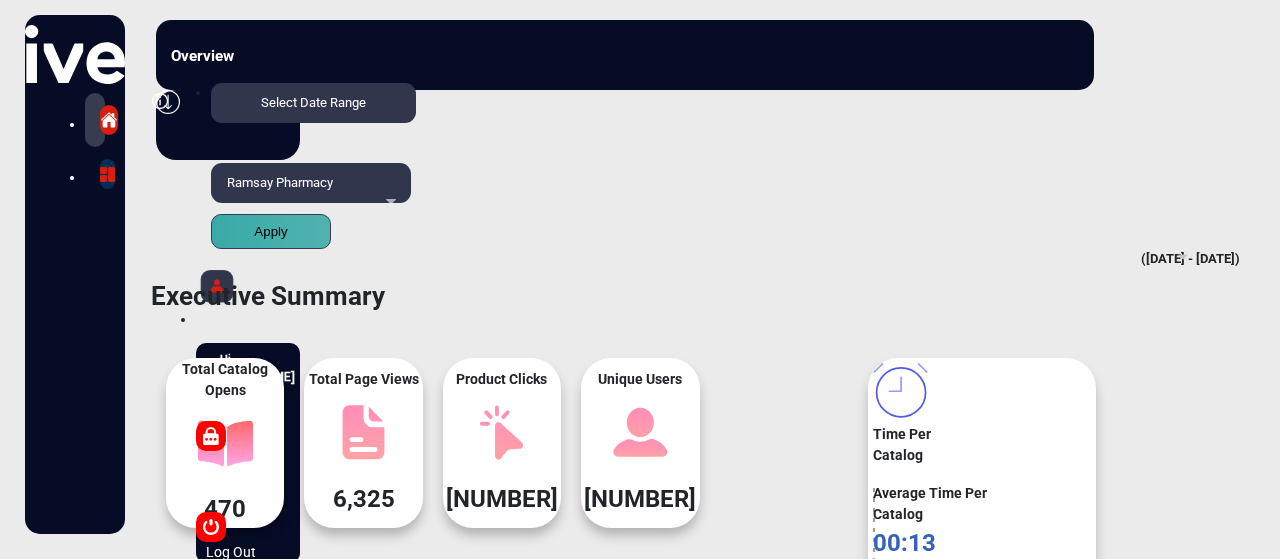 scroll, scrollTop: 0, scrollLeft: 0, axis: both 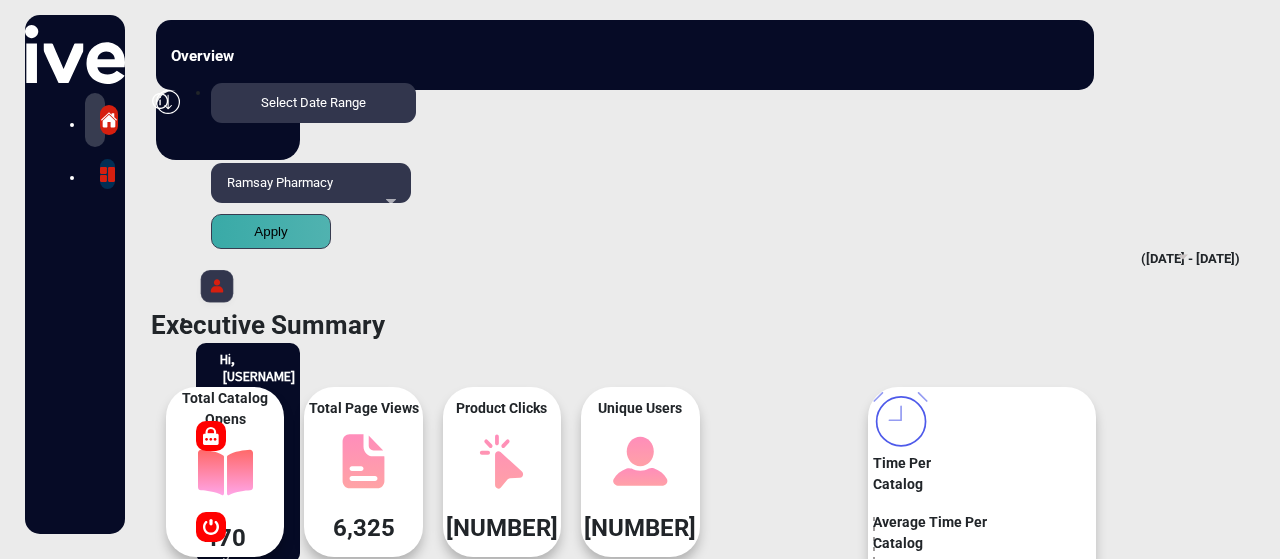 click on "([DATE] - [DATE])" at bounding box center [688, 259] 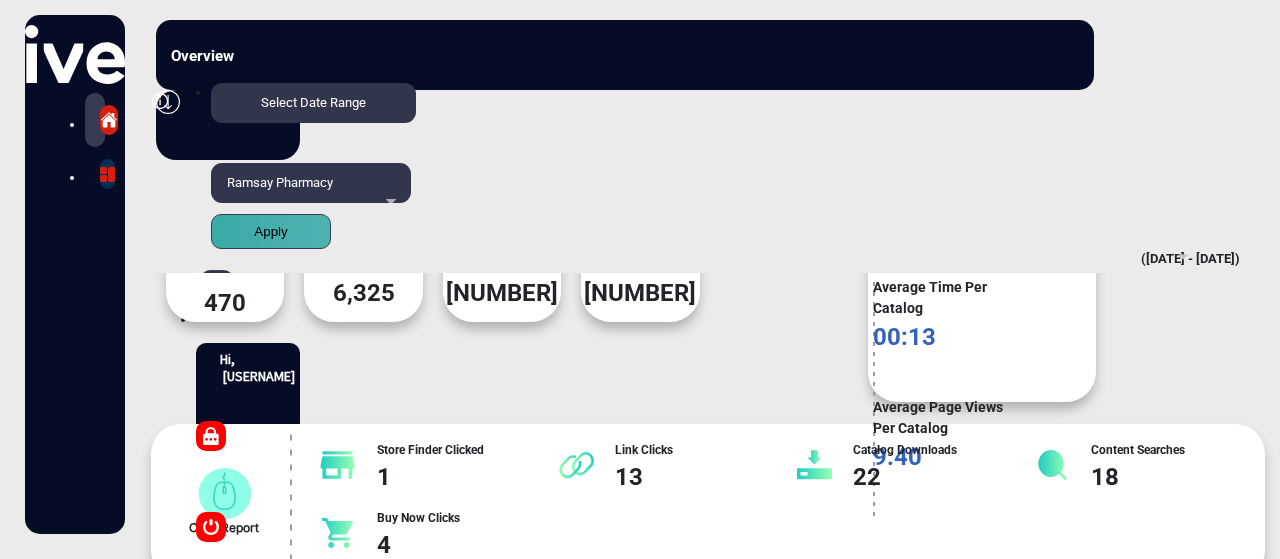 scroll, scrollTop: 0, scrollLeft: 0, axis: both 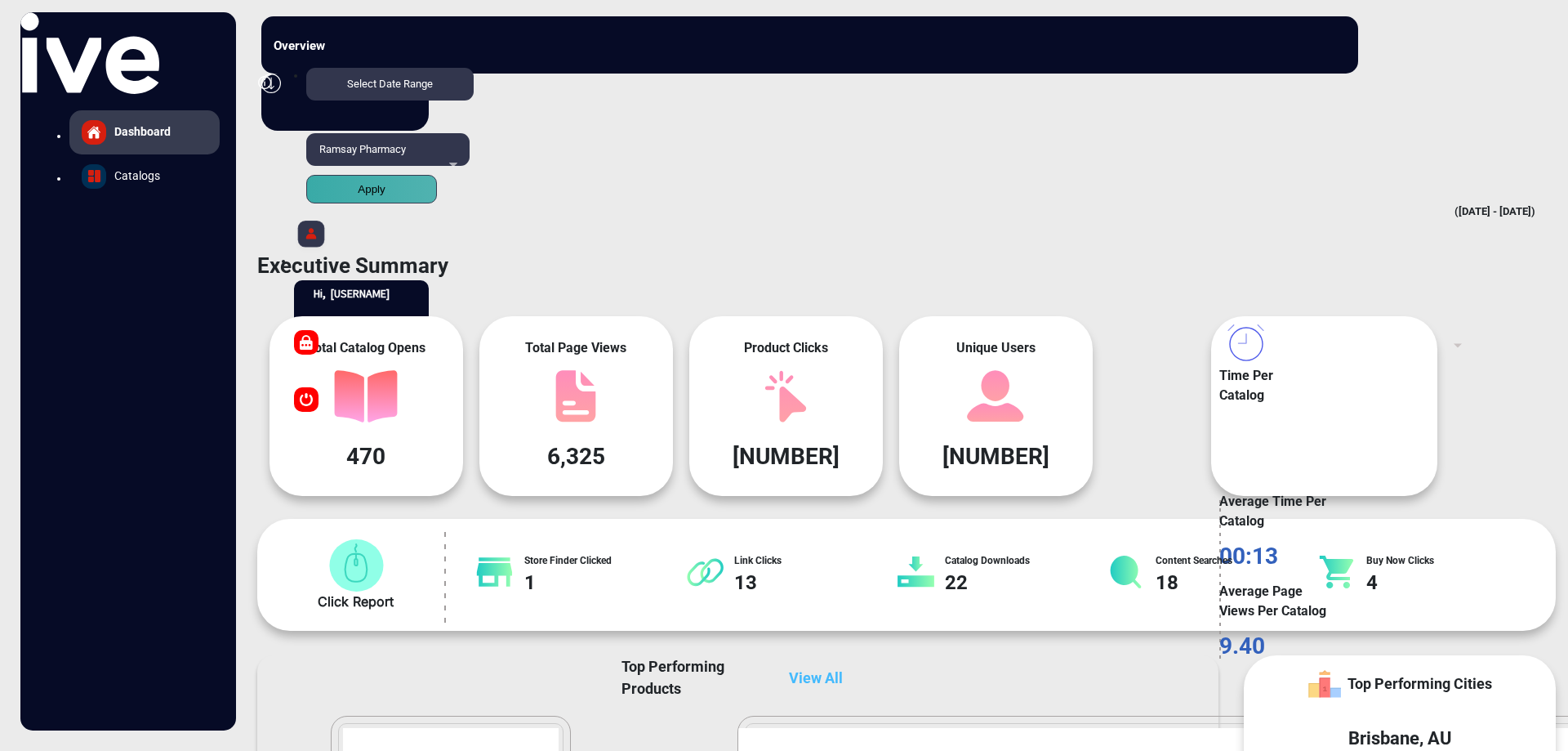 click on "Ramsay Pharmacy" at bounding box center (385, 150) 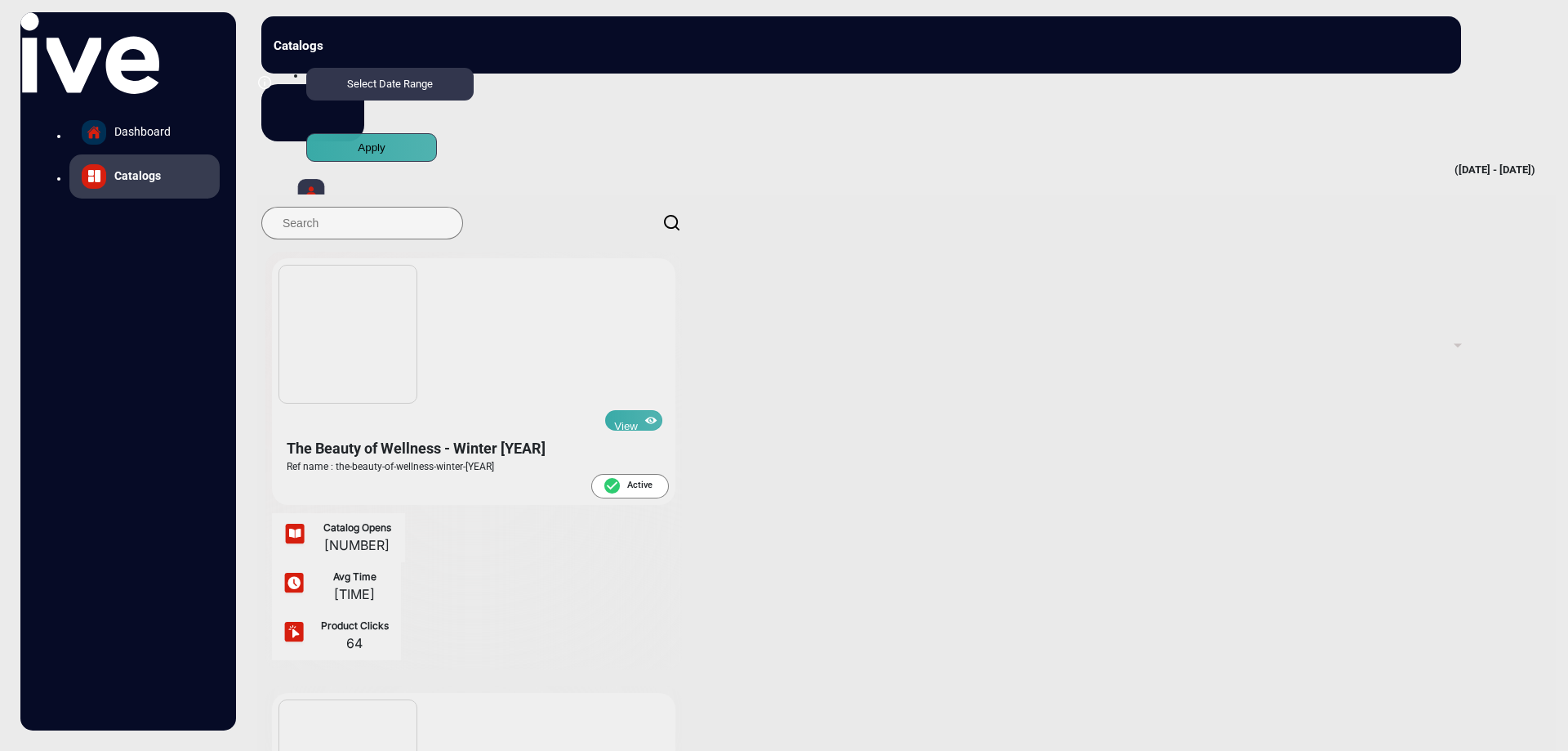 click at bounding box center (348, 334) 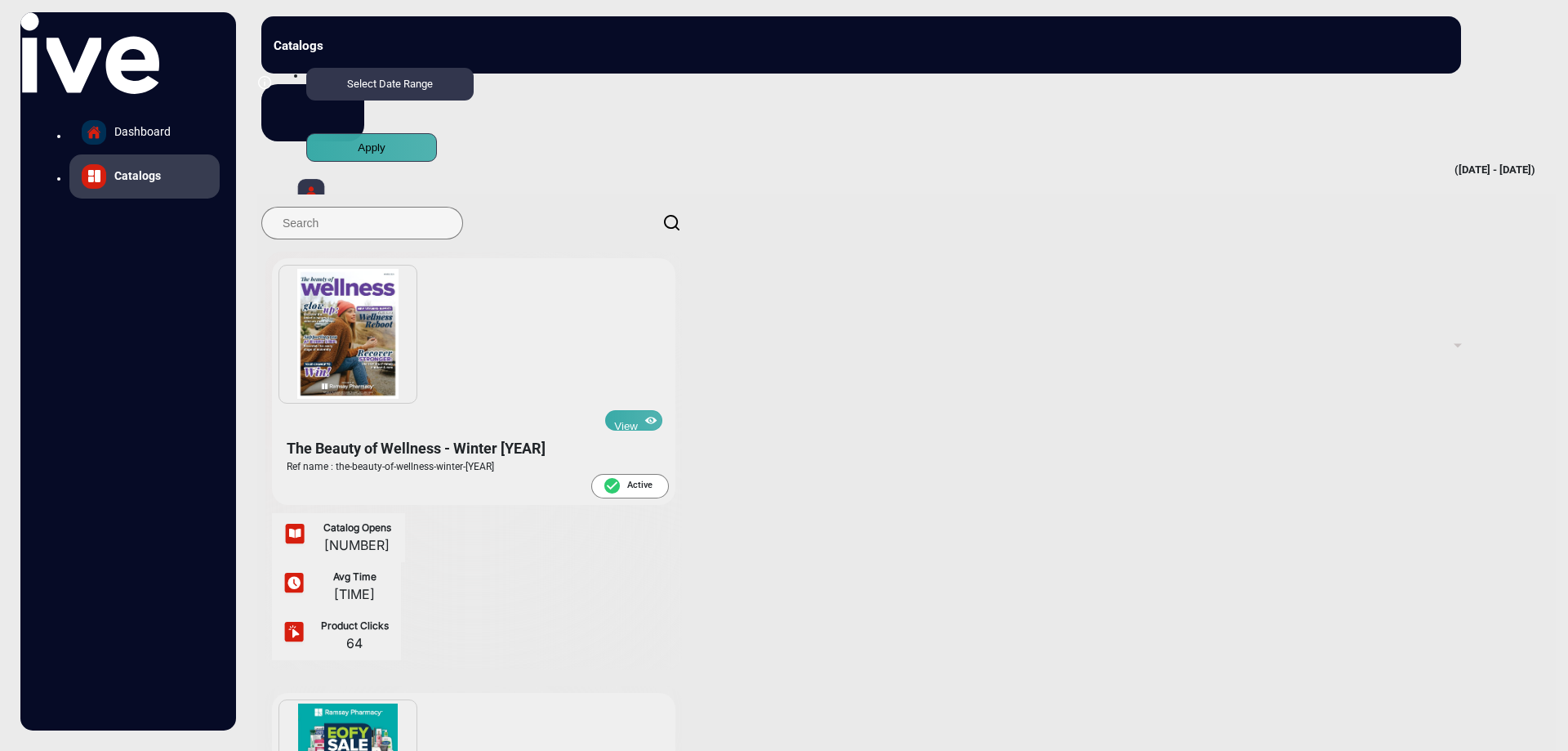click on "View" at bounding box center [634, 420] 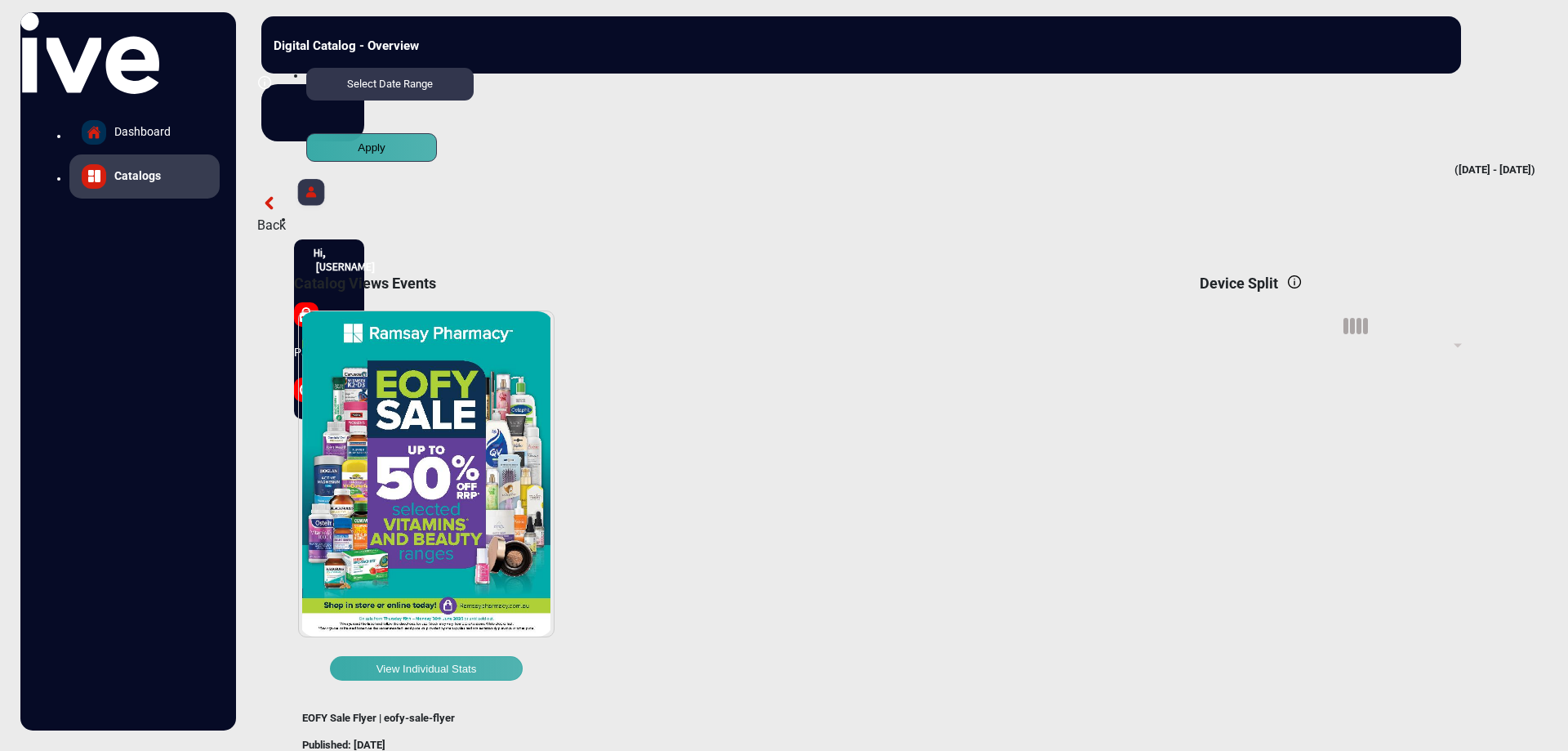 scroll, scrollTop: 0, scrollLeft: 0, axis: both 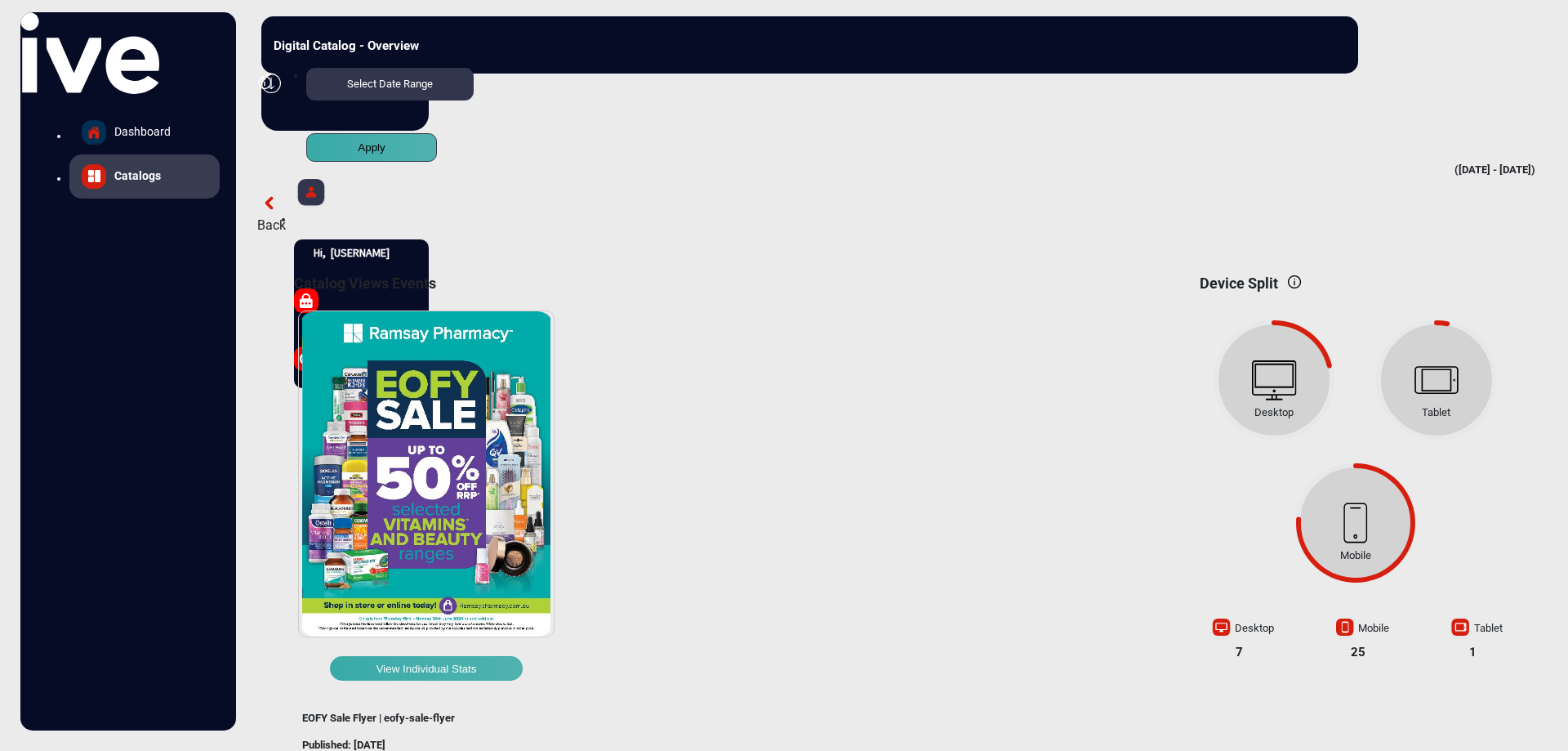 click on "Back" at bounding box center [906, 226] 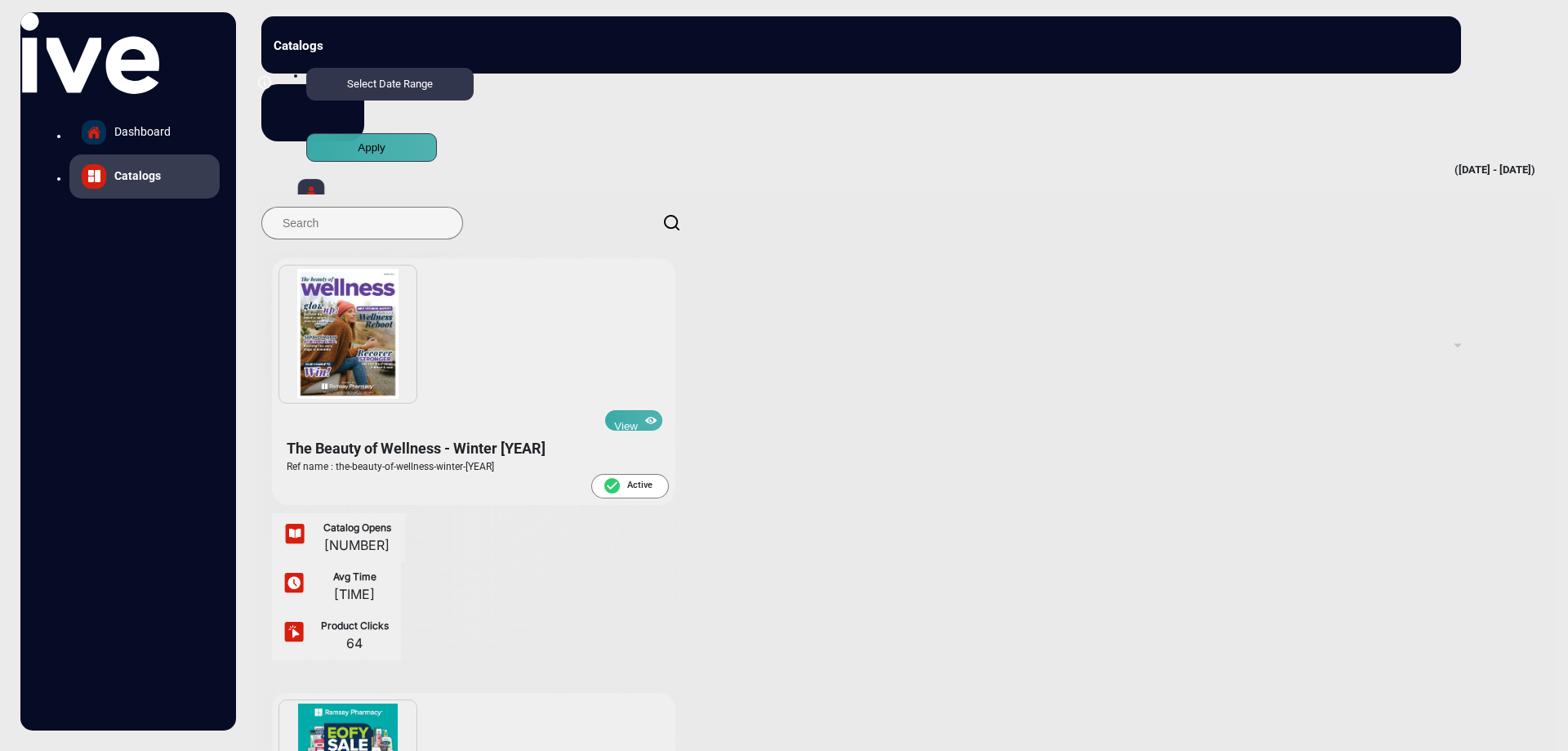 click on "Select Date Range" at bounding box center [390, 84] 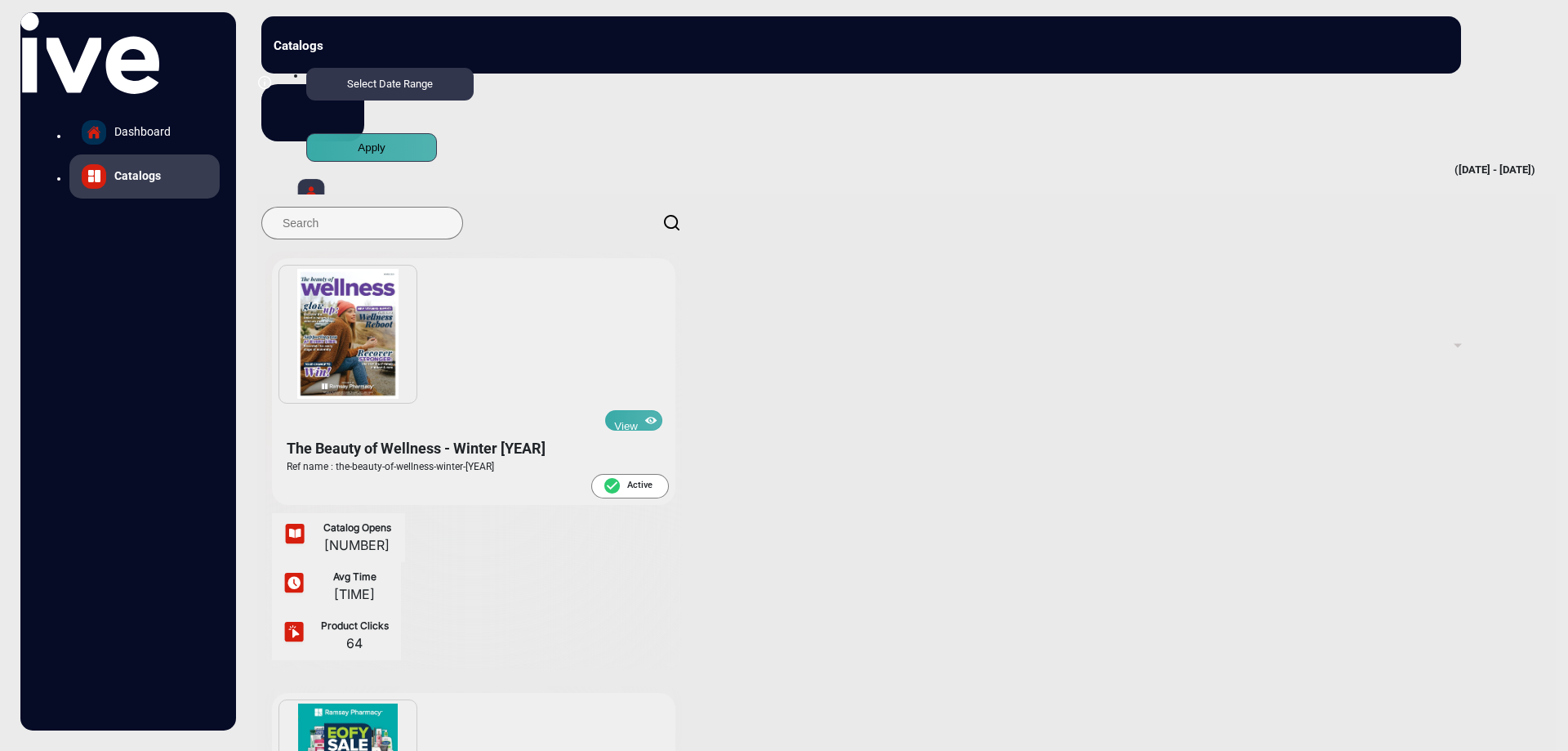 click at bounding box center [784, 767] 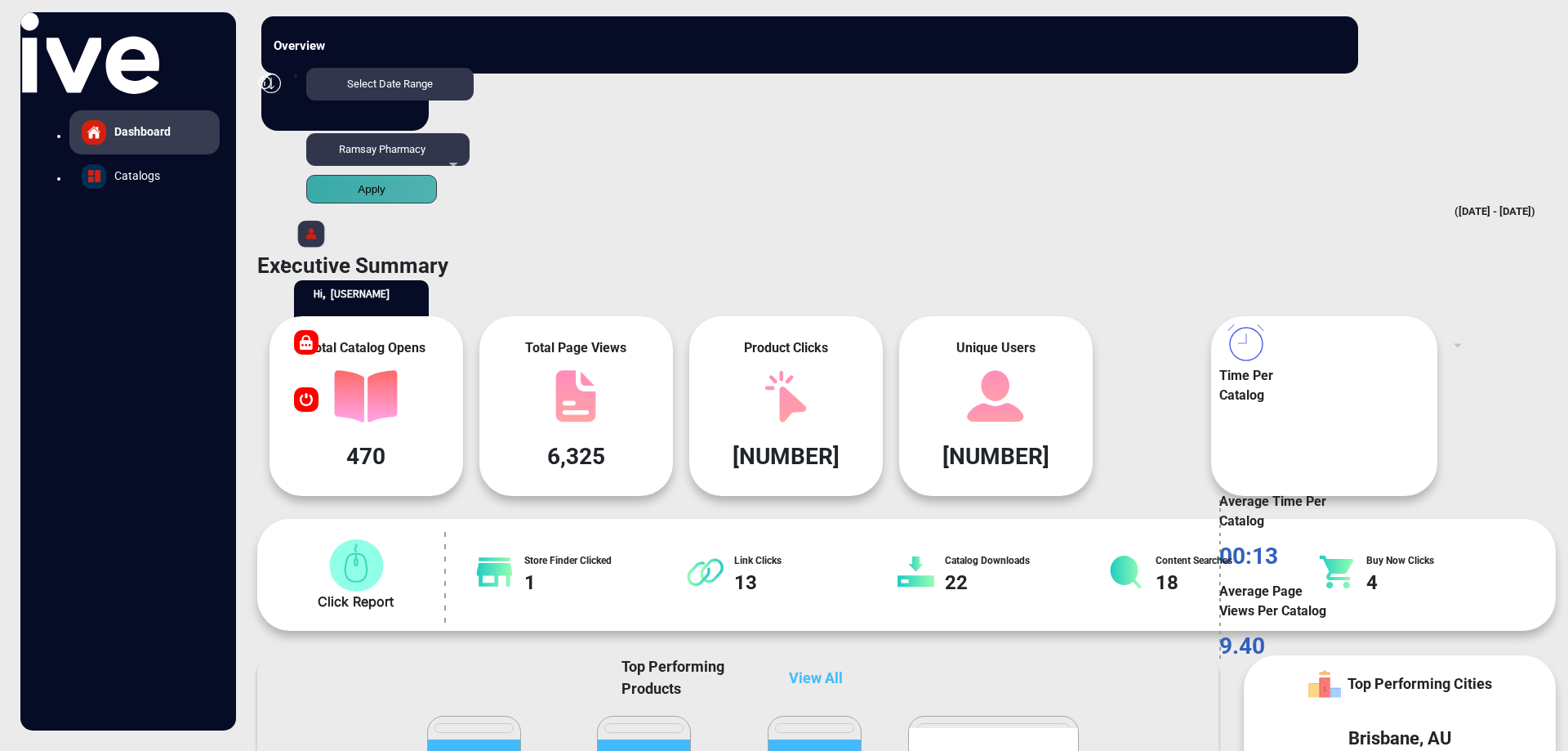 scroll, scrollTop: 12, scrollLeft: 0, axis: vertical 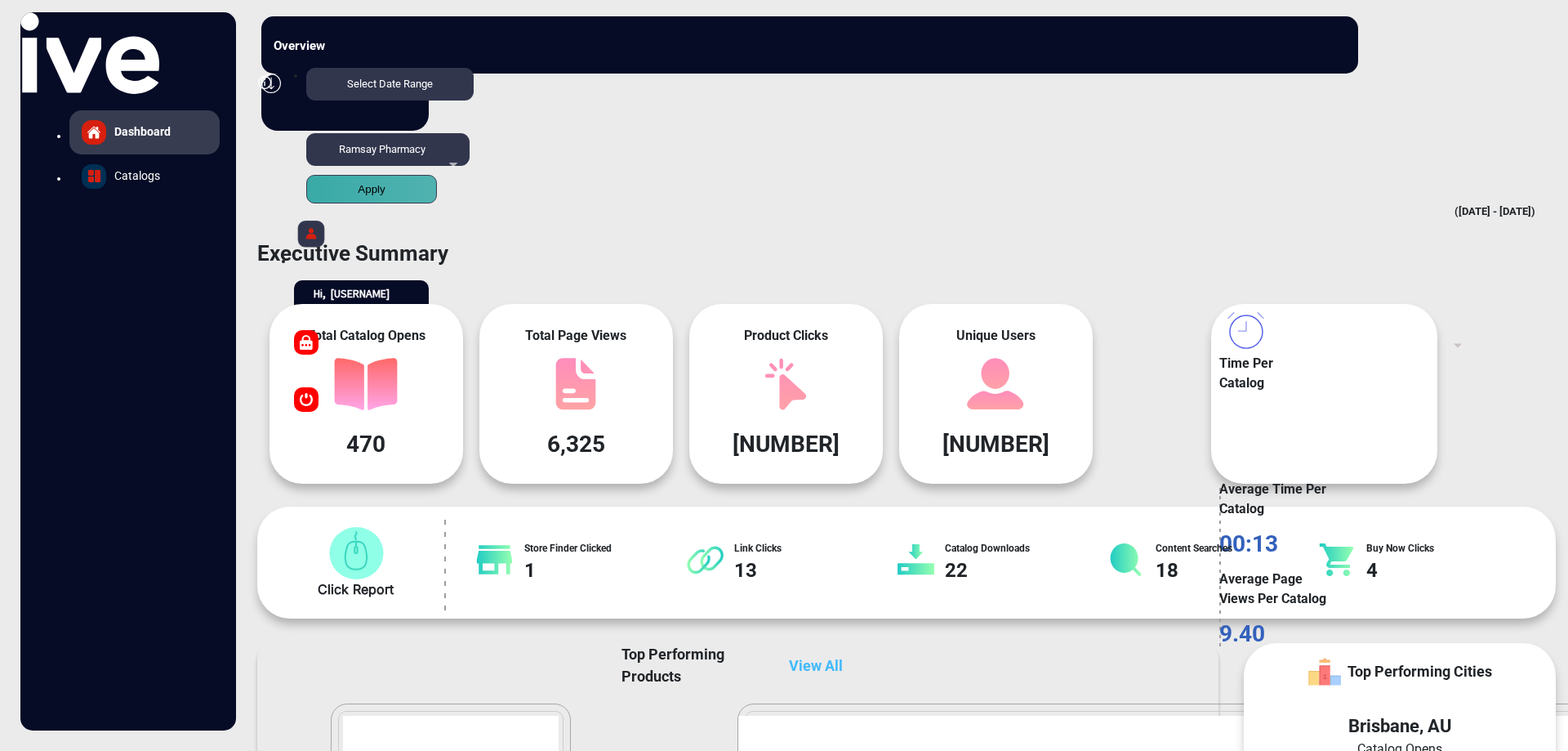 click at bounding box center (1458, 345) 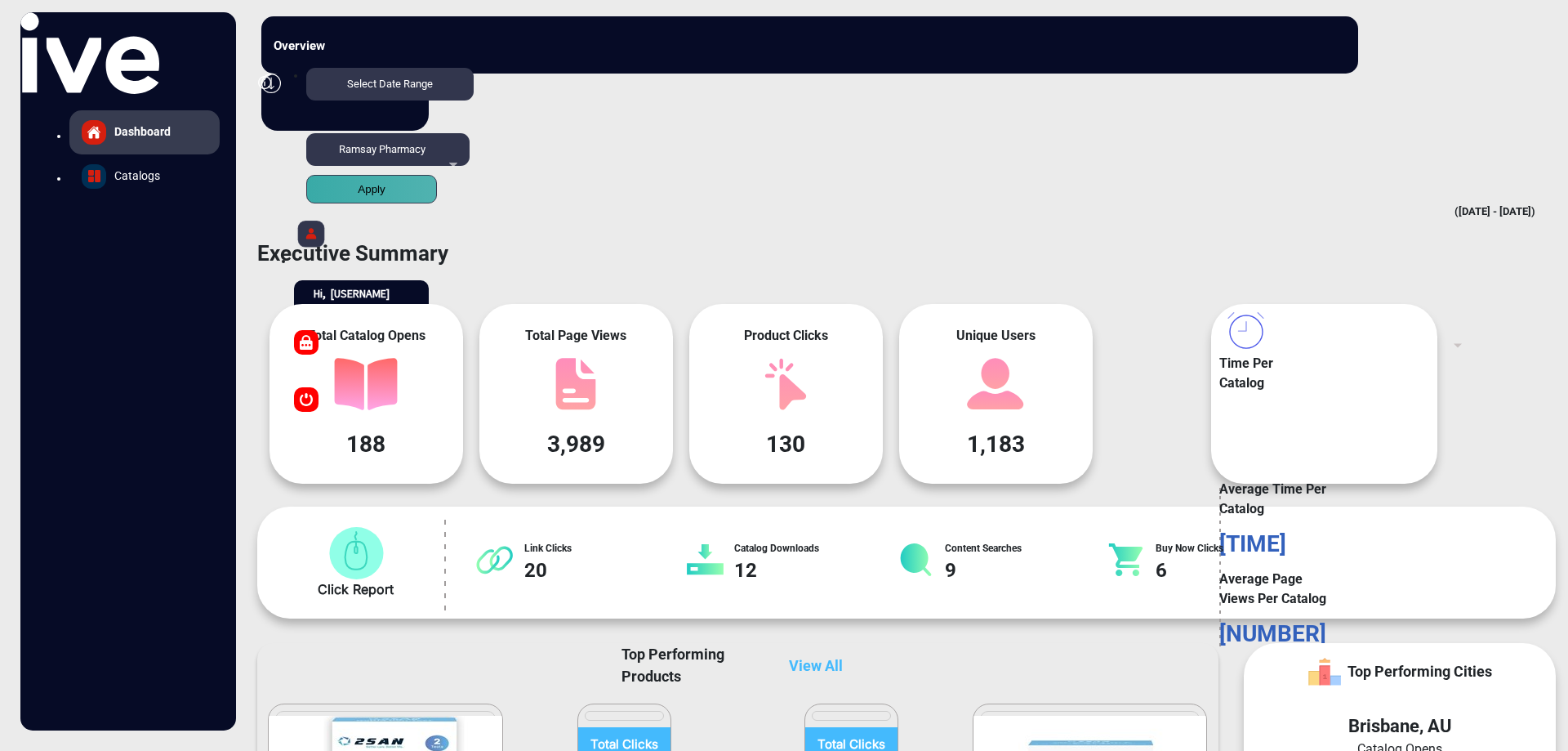 scroll, scrollTop: 816458, scrollLeft: 815397, axis: both 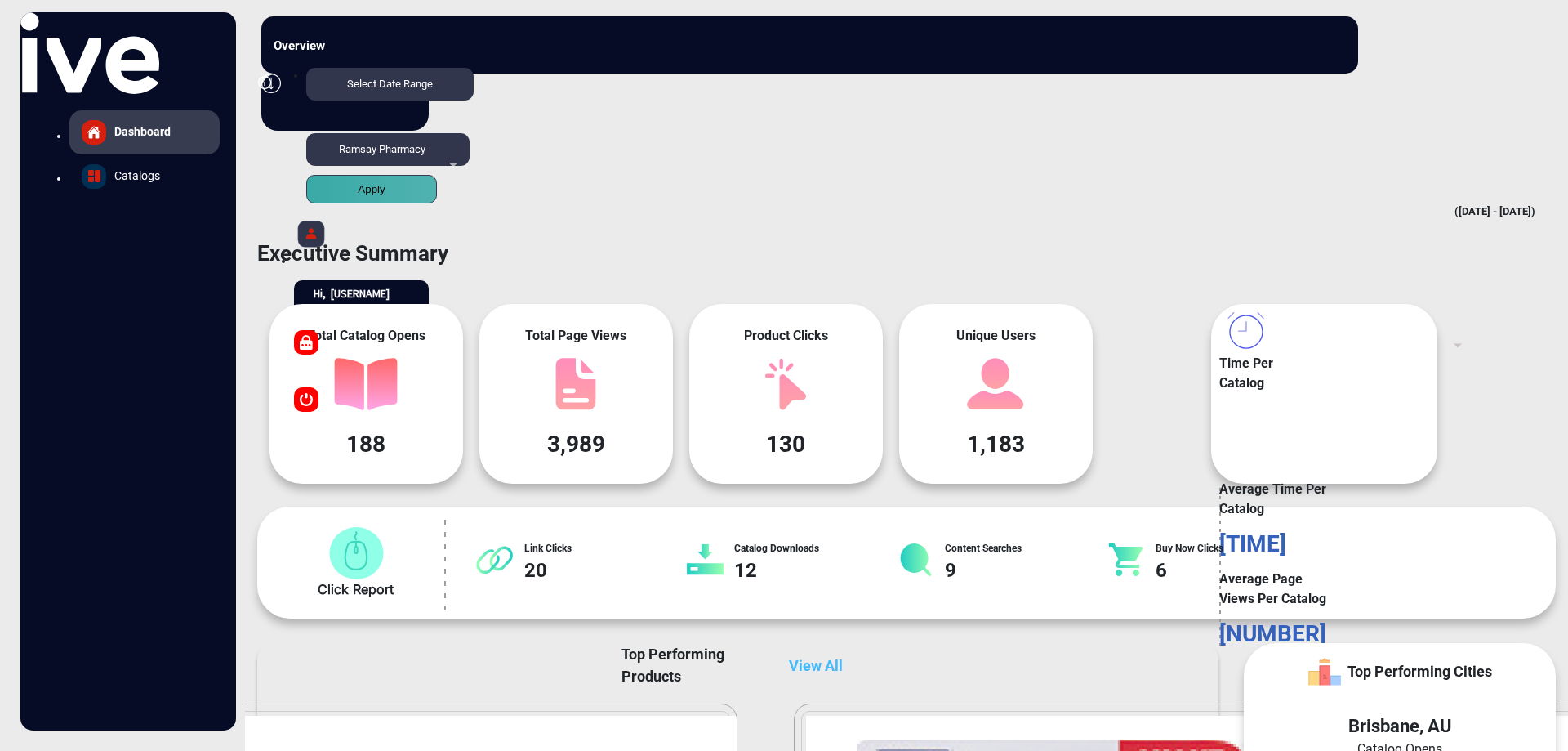 click at bounding box center [271, 83] 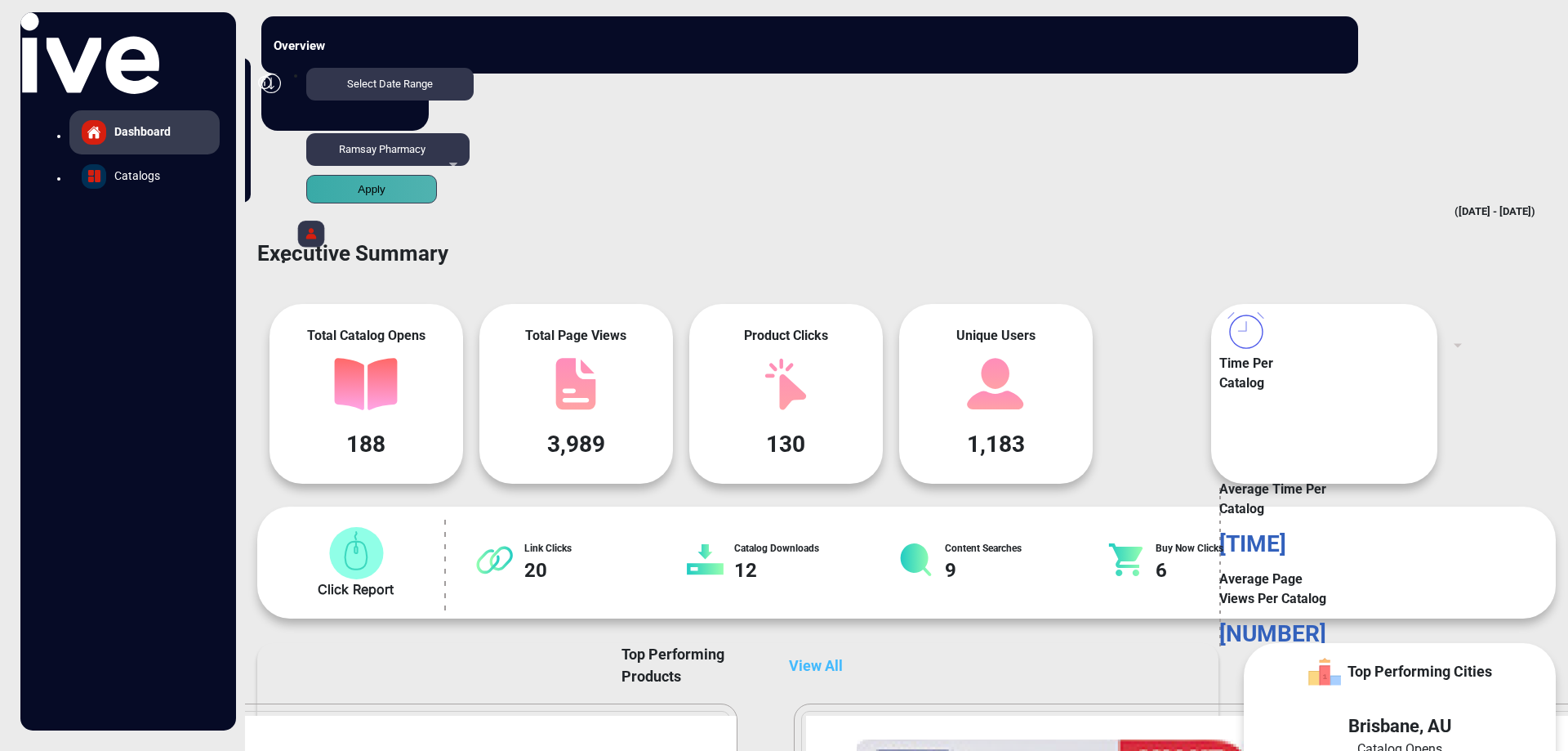 click on "Log Out" at bounding box center [165, 152] 